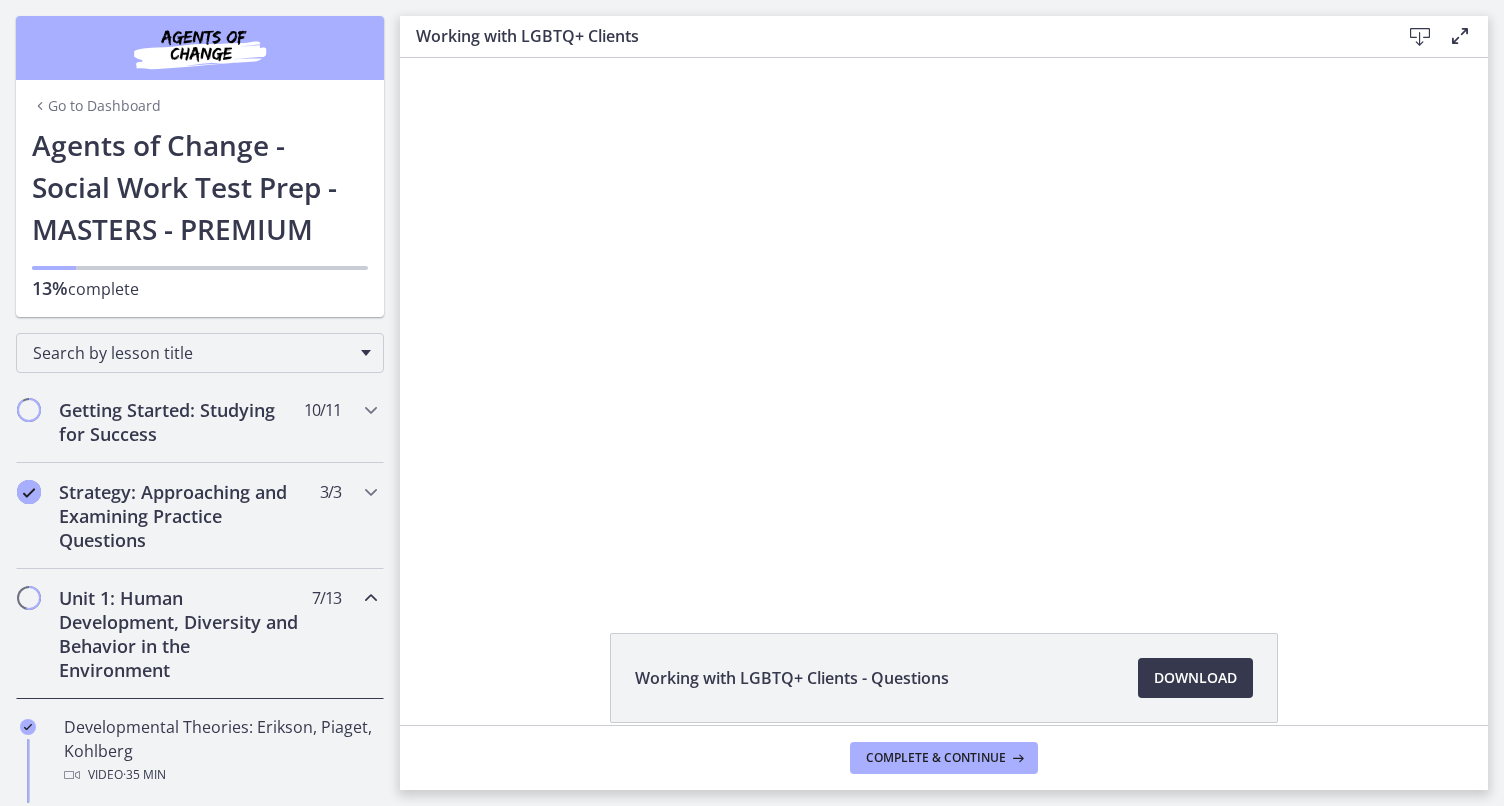 scroll, scrollTop: 0, scrollLeft: 0, axis: both 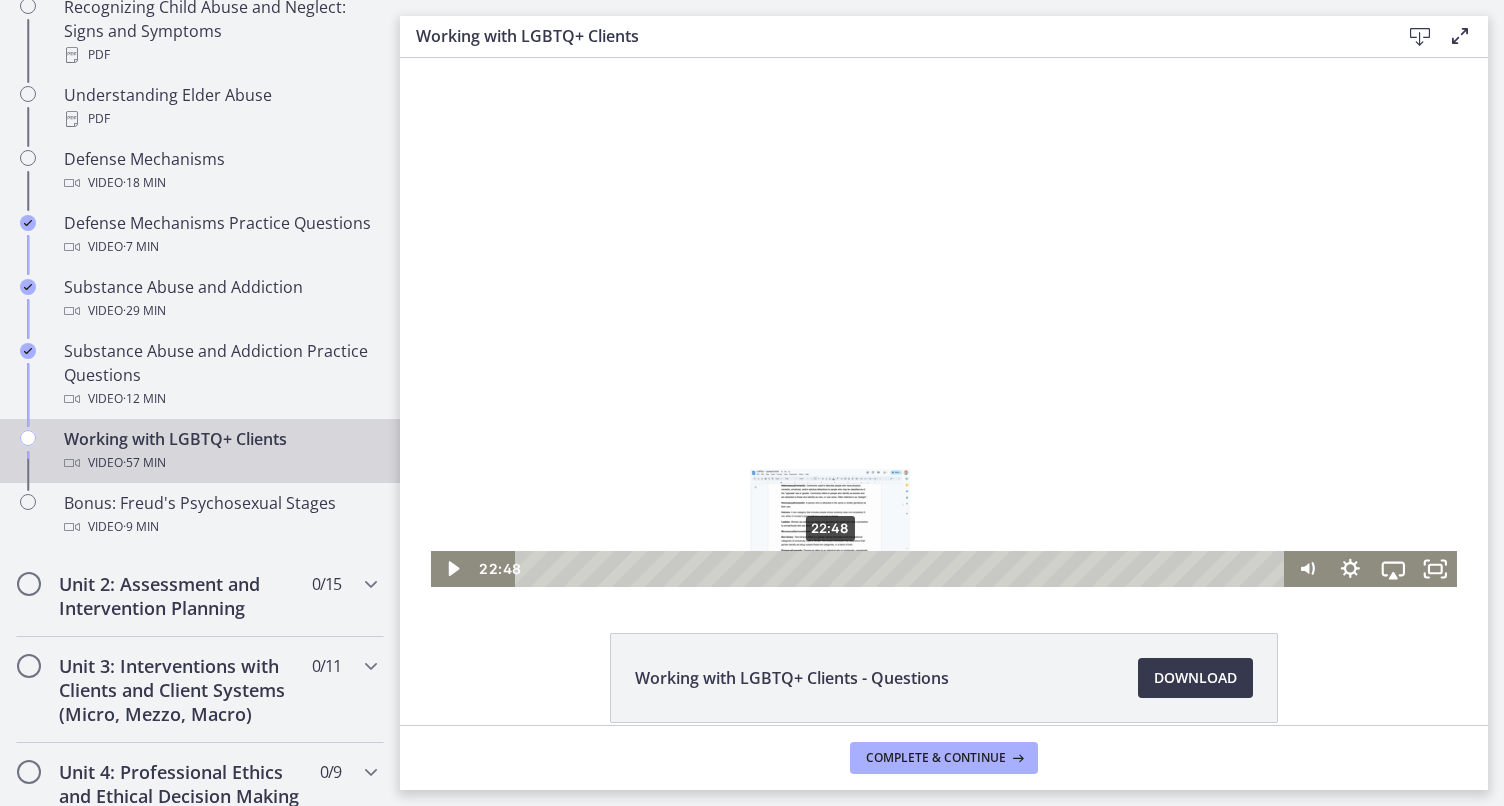 click on "22:48" at bounding box center [903, 569] 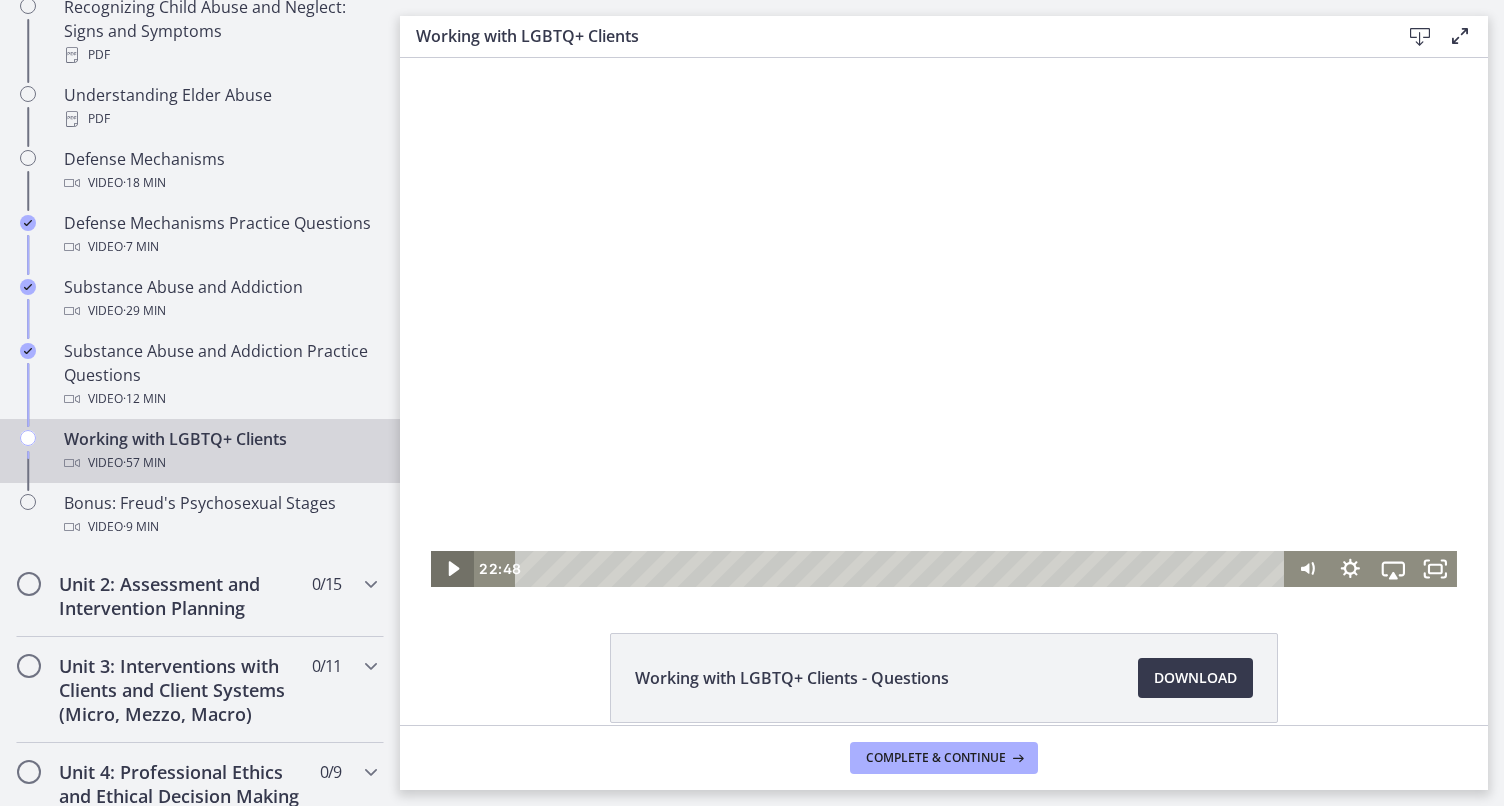 click 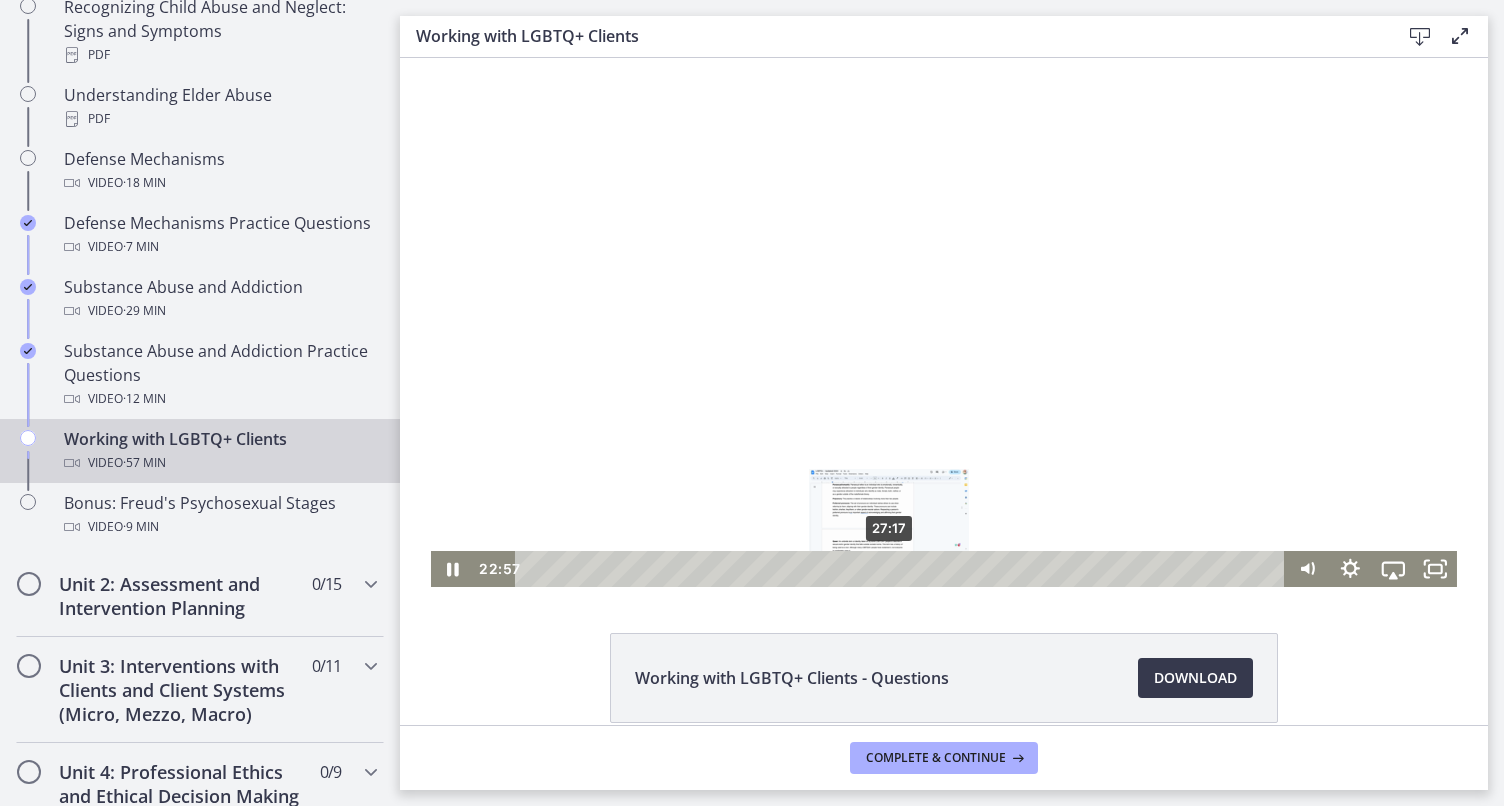 click on "27:17" at bounding box center [903, 569] 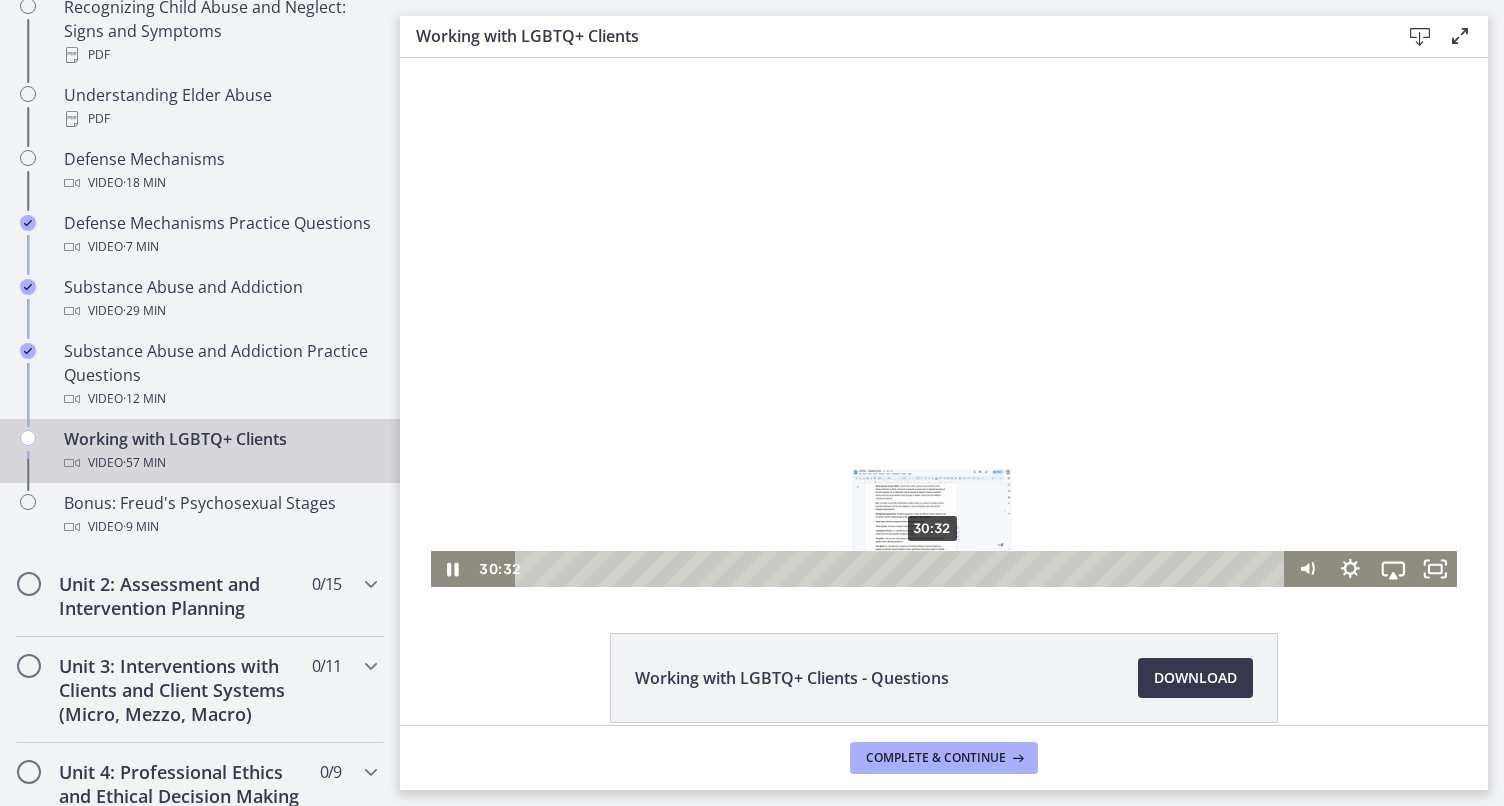 click on "30:32" at bounding box center (903, 569) 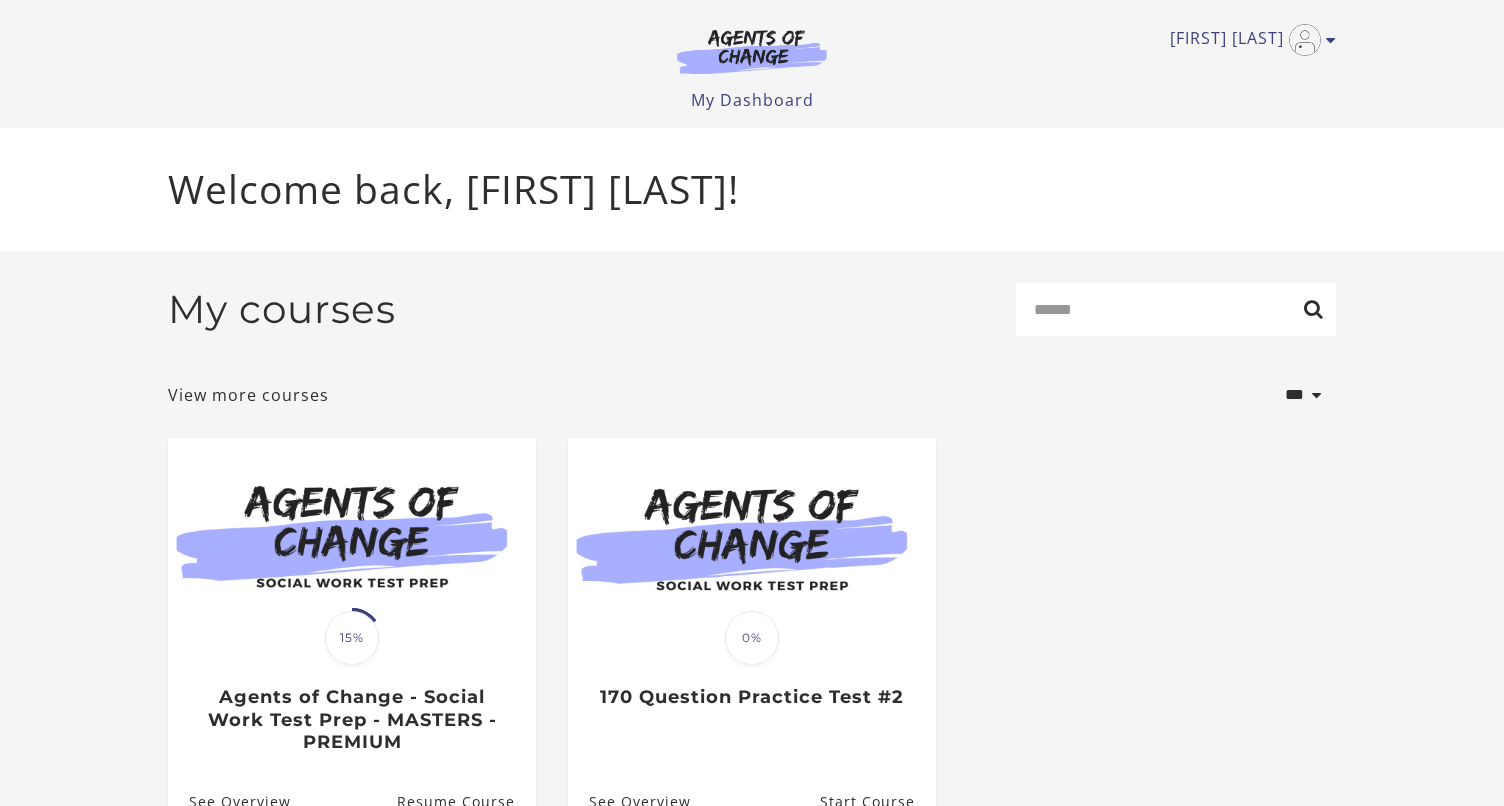 scroll, scrollTop: 0, scrollLeft: 0, axis: both 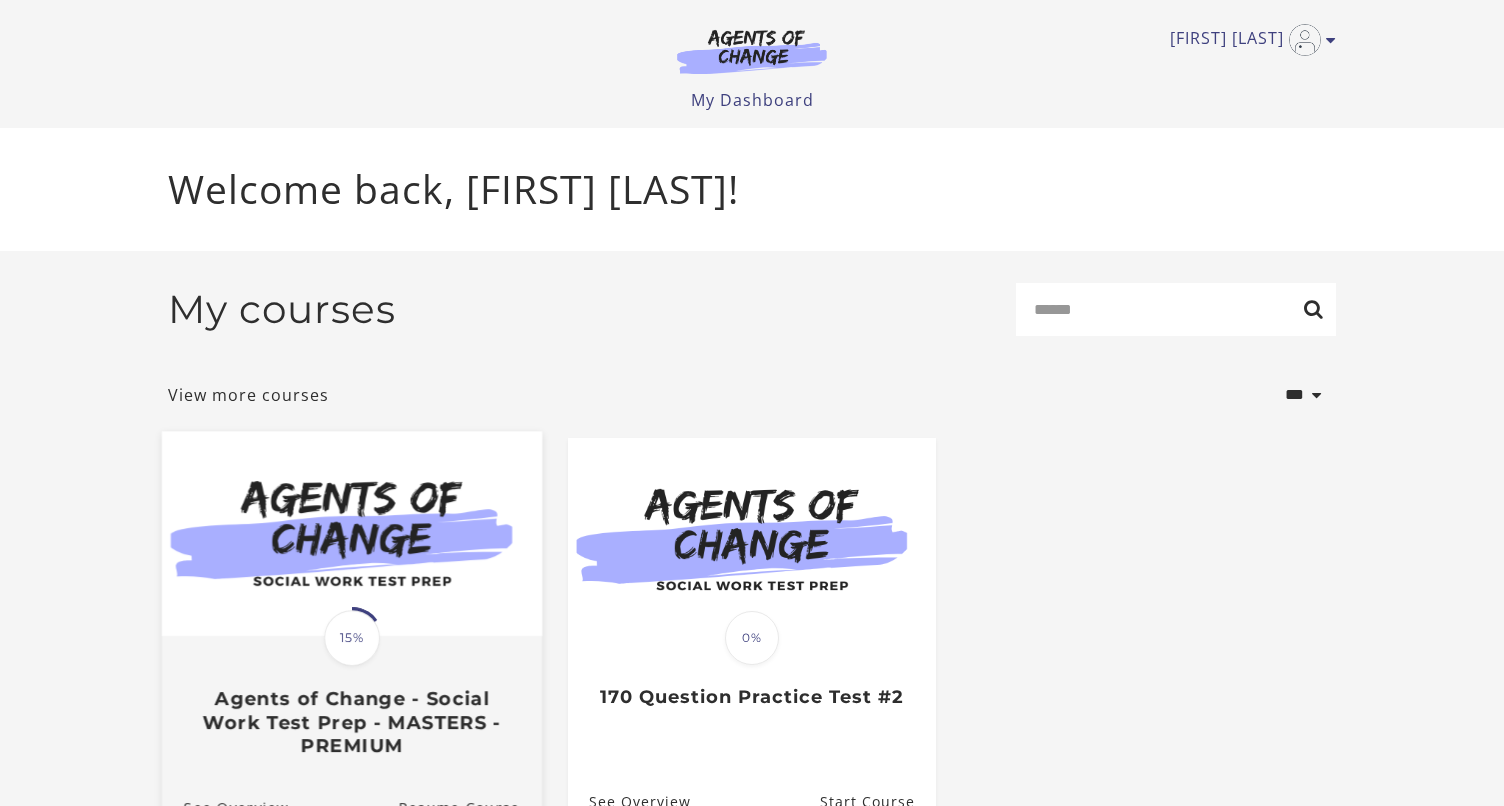 click at bounding box center [352, 533] 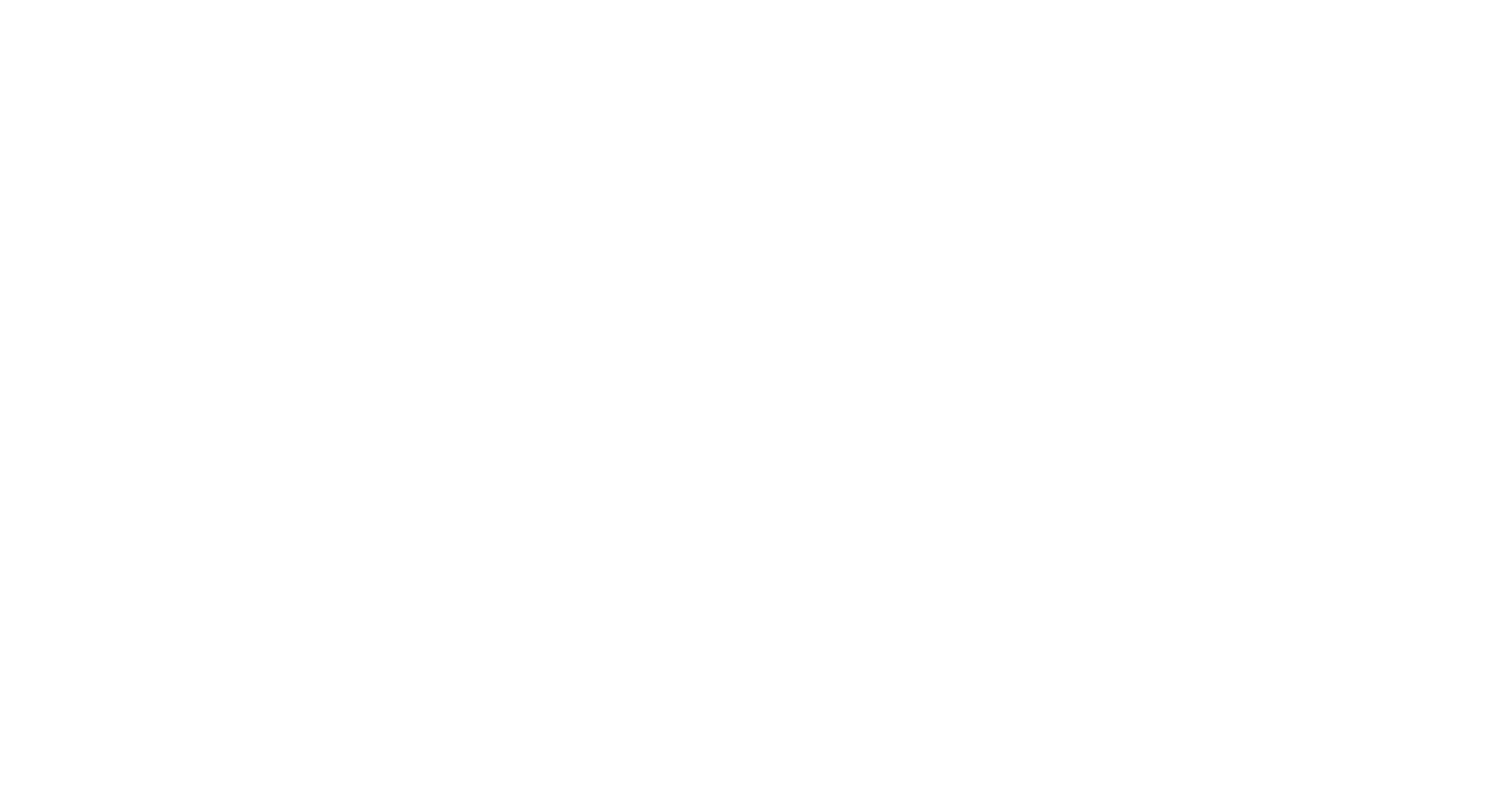 scroll, scrollTop: 0, scrollLeft: 0, axis: both 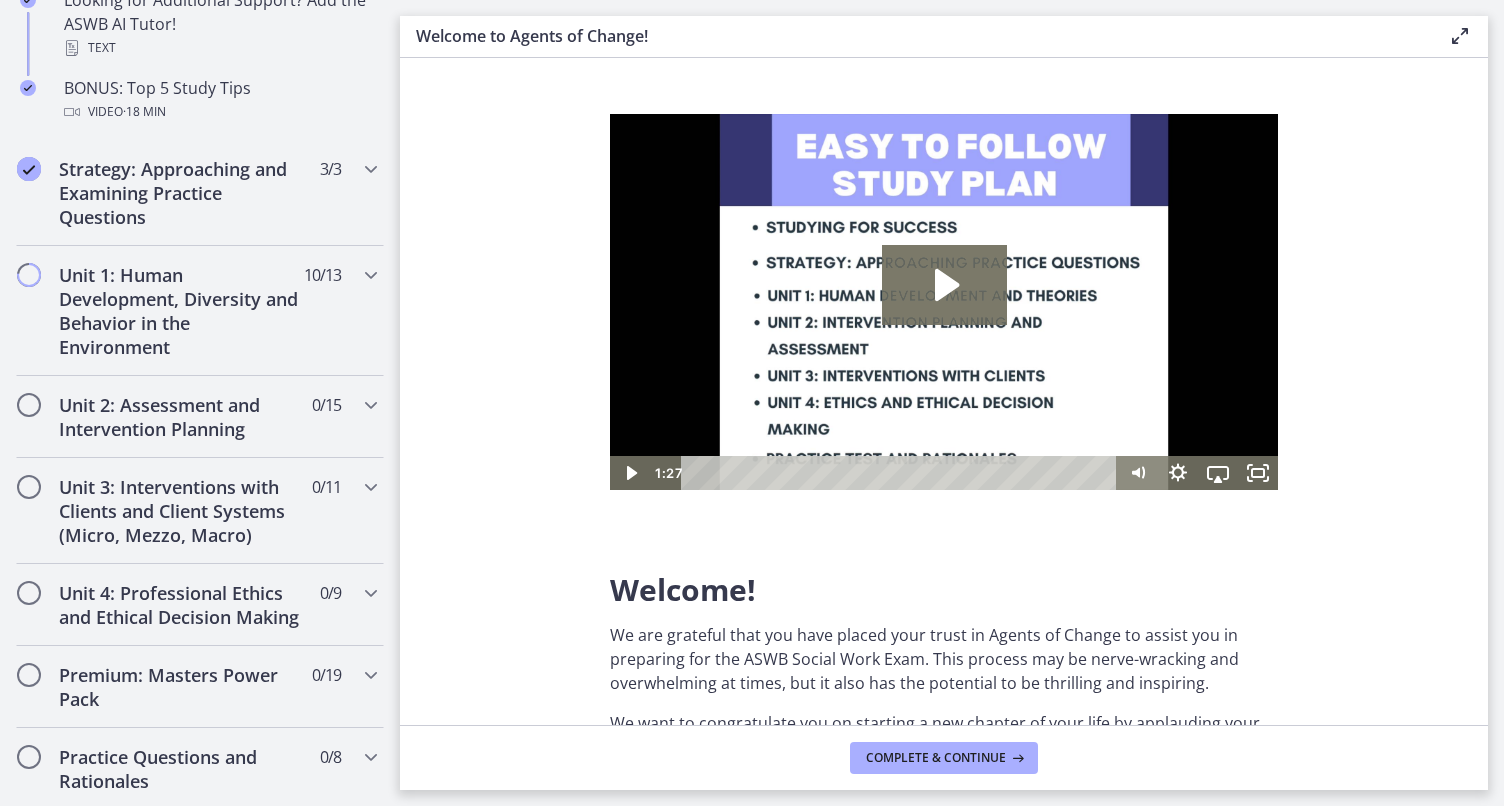drag, startPoint x: 376, startPoint y: 423, endPoint x: 350, endPoint y: 842, distance: 419.8059 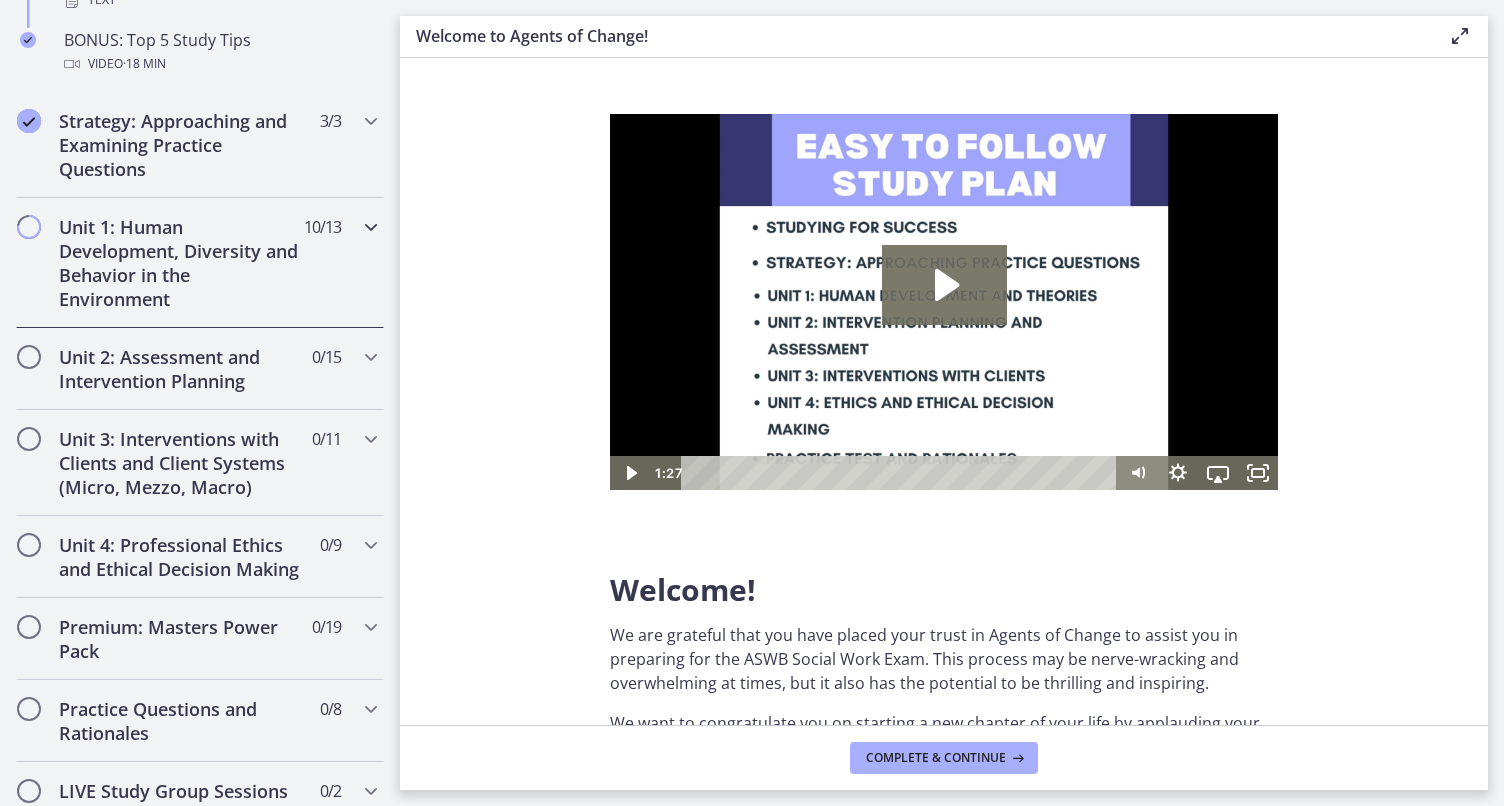 click on "Unit 1: Human Development, Diversity and Behavior in the Environment" at bounding box center (181, 263) 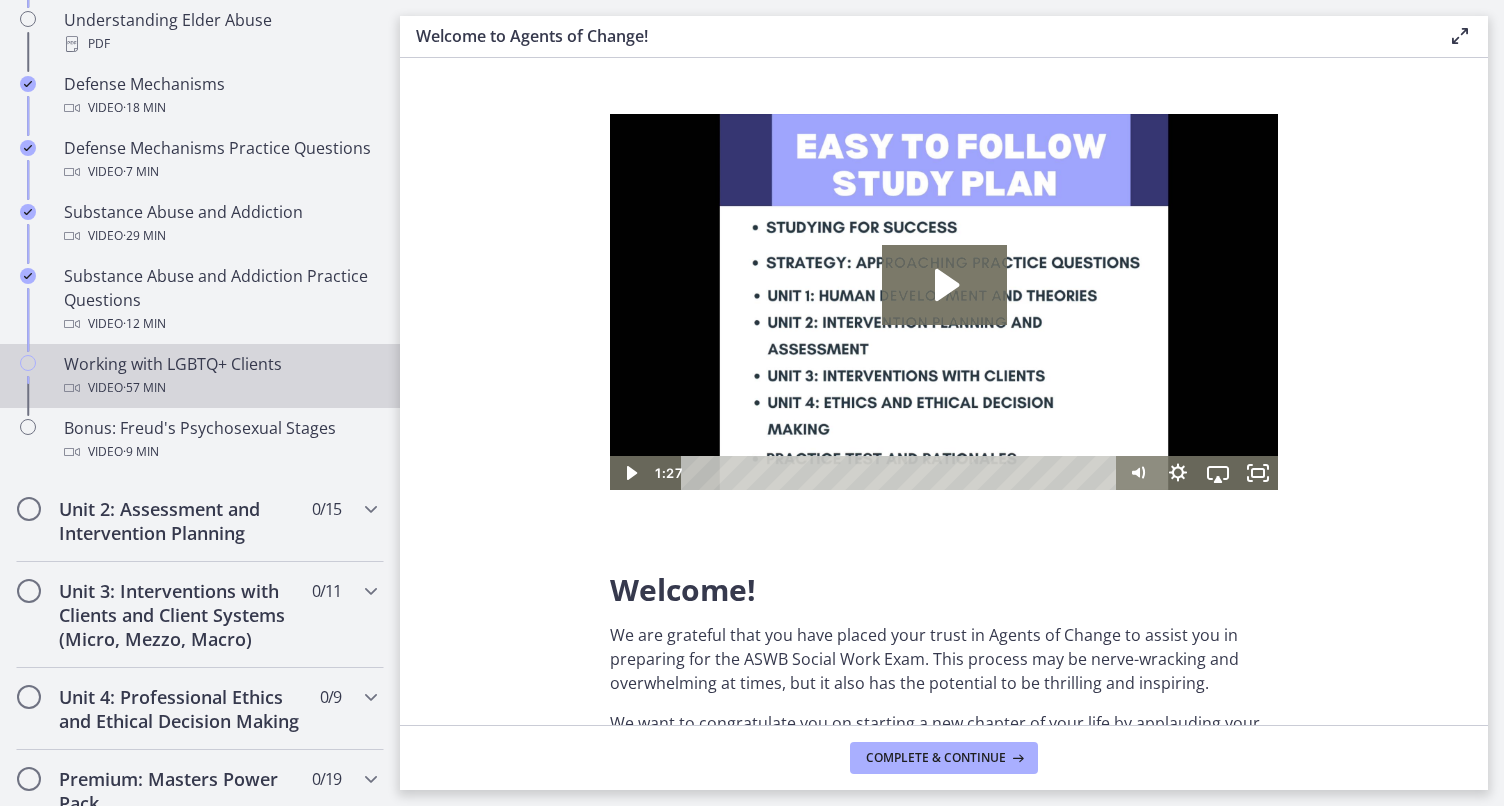click on "Working with LGBTQ+ Clients
Video
·  57 min" at bounding box center (220, 376) 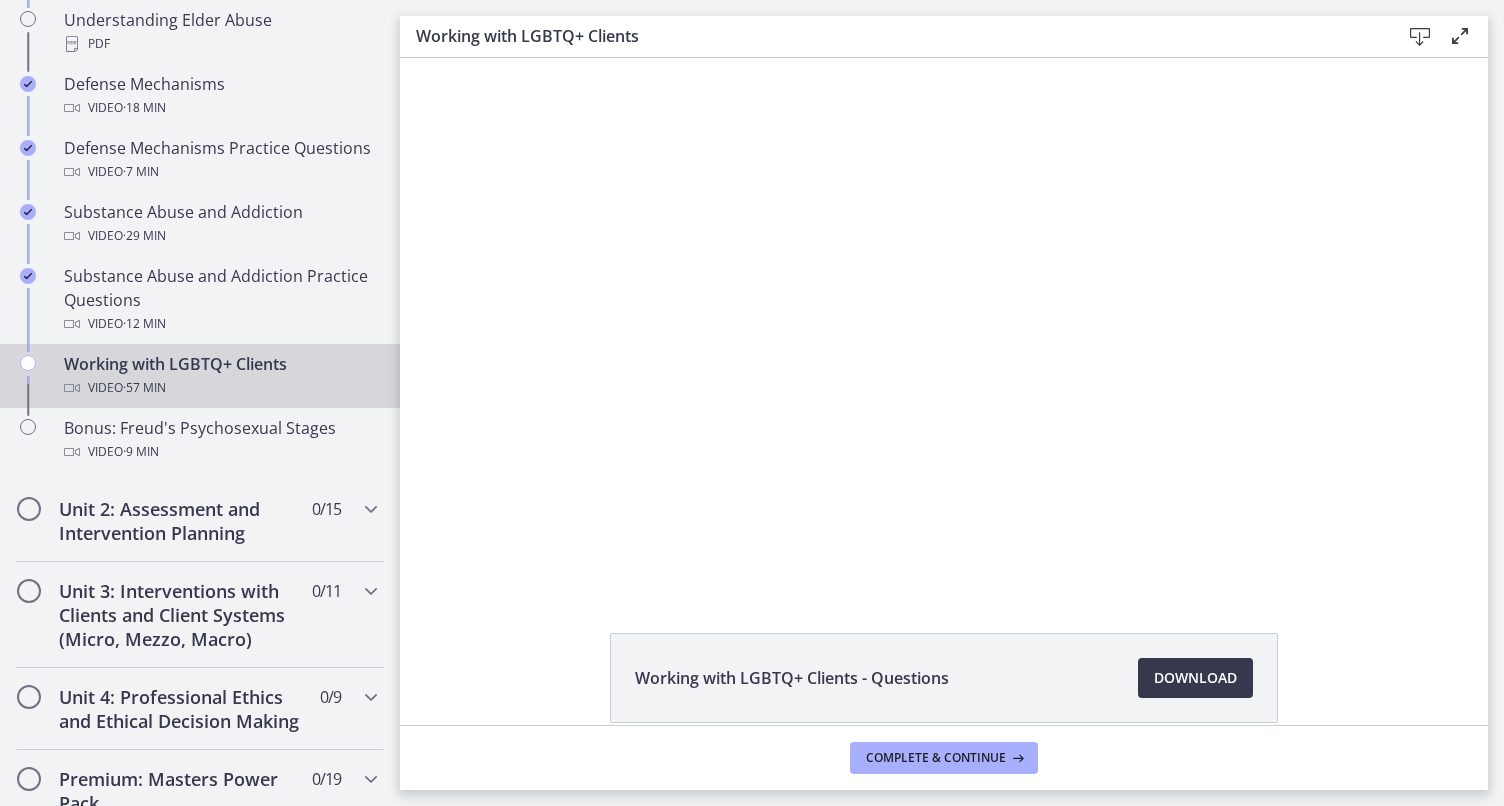 scroll, scrollTop: 0, scrollLeft: 0, axis: both 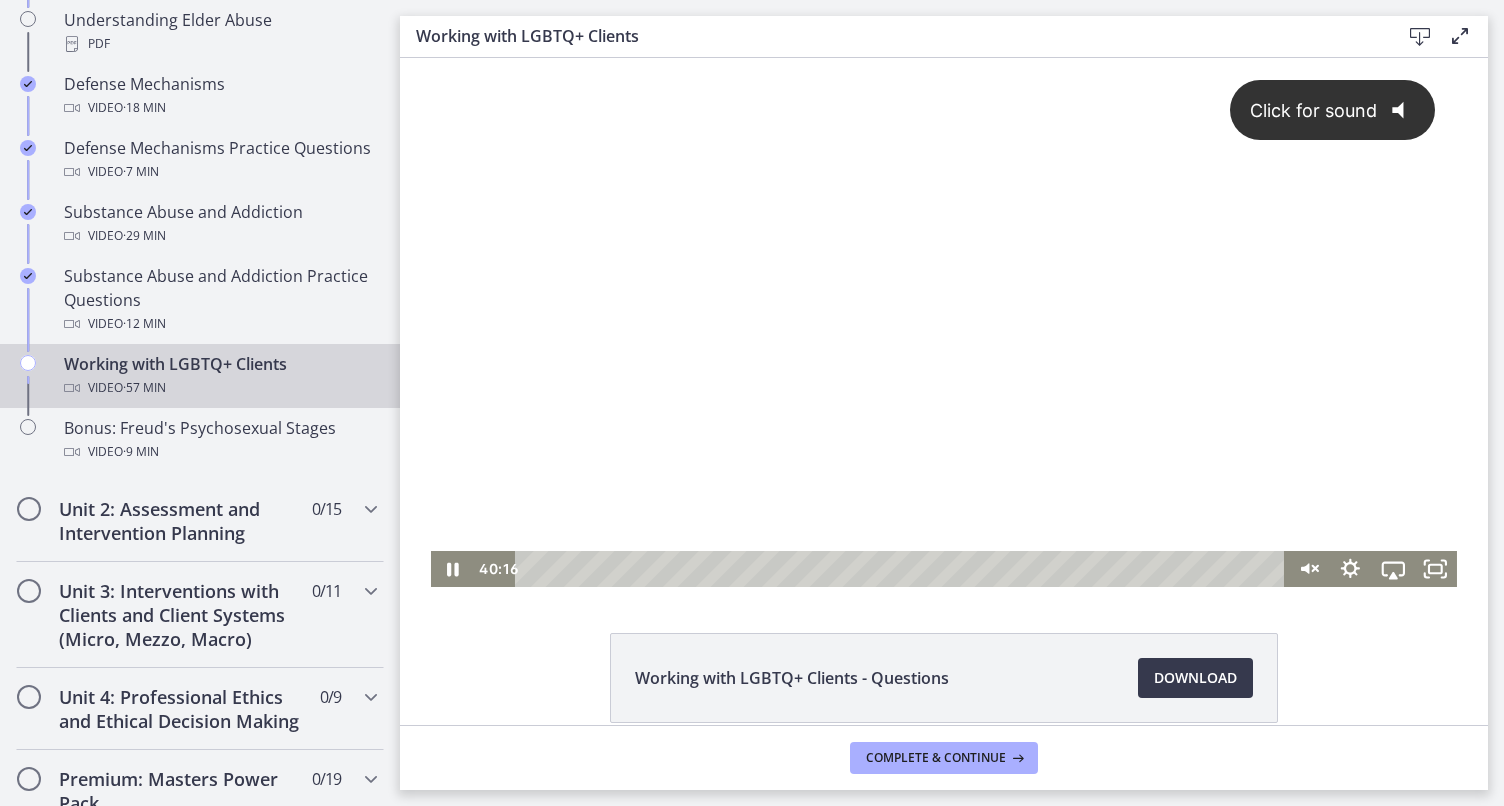 click on "Click for sound" at bounding box center [1304, 110] 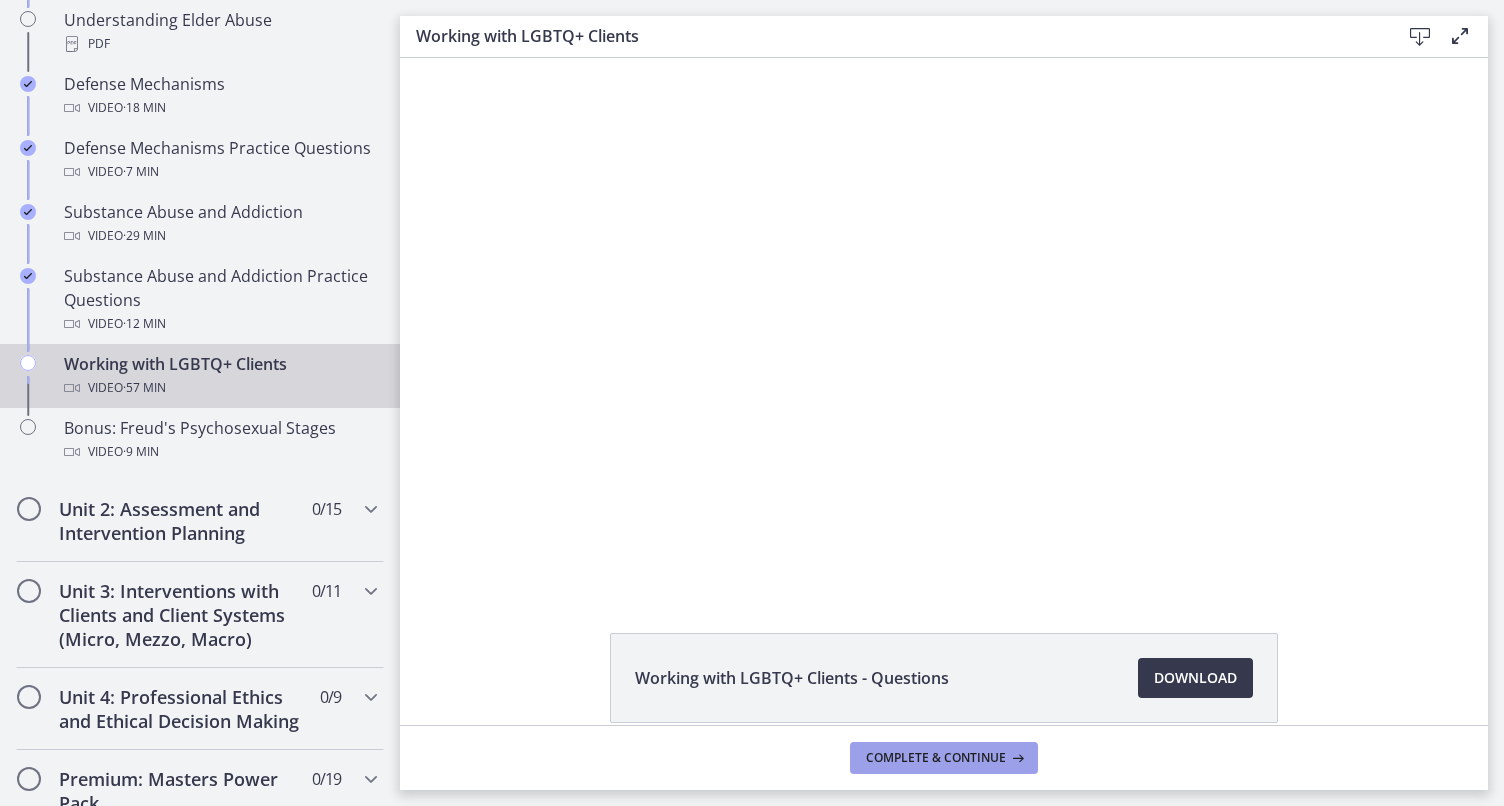 click on "Complete & continue" at bounding box center (936, 758) 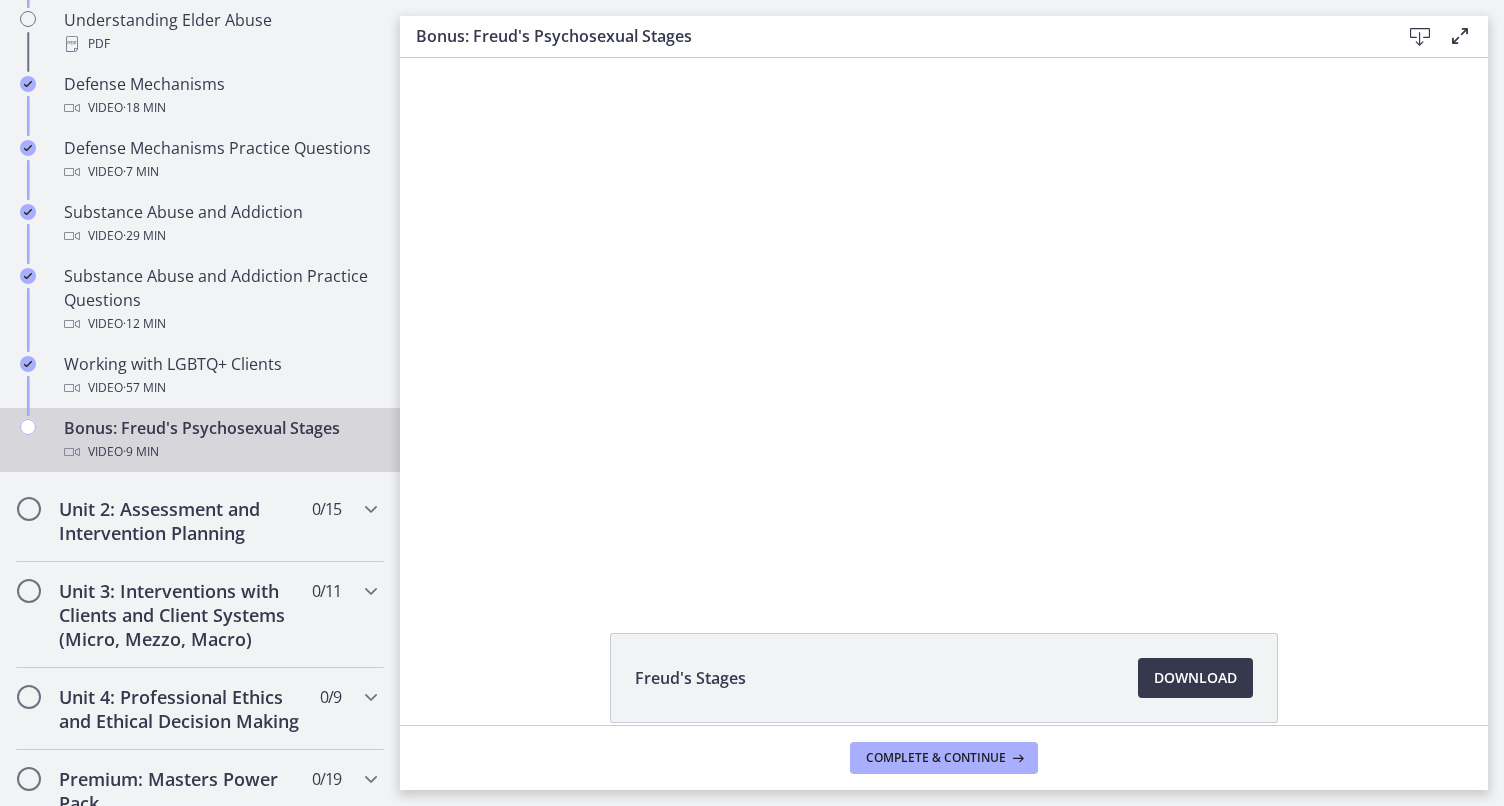 scroll, scrollTop: 0, scrollLeft: 0, axis: both 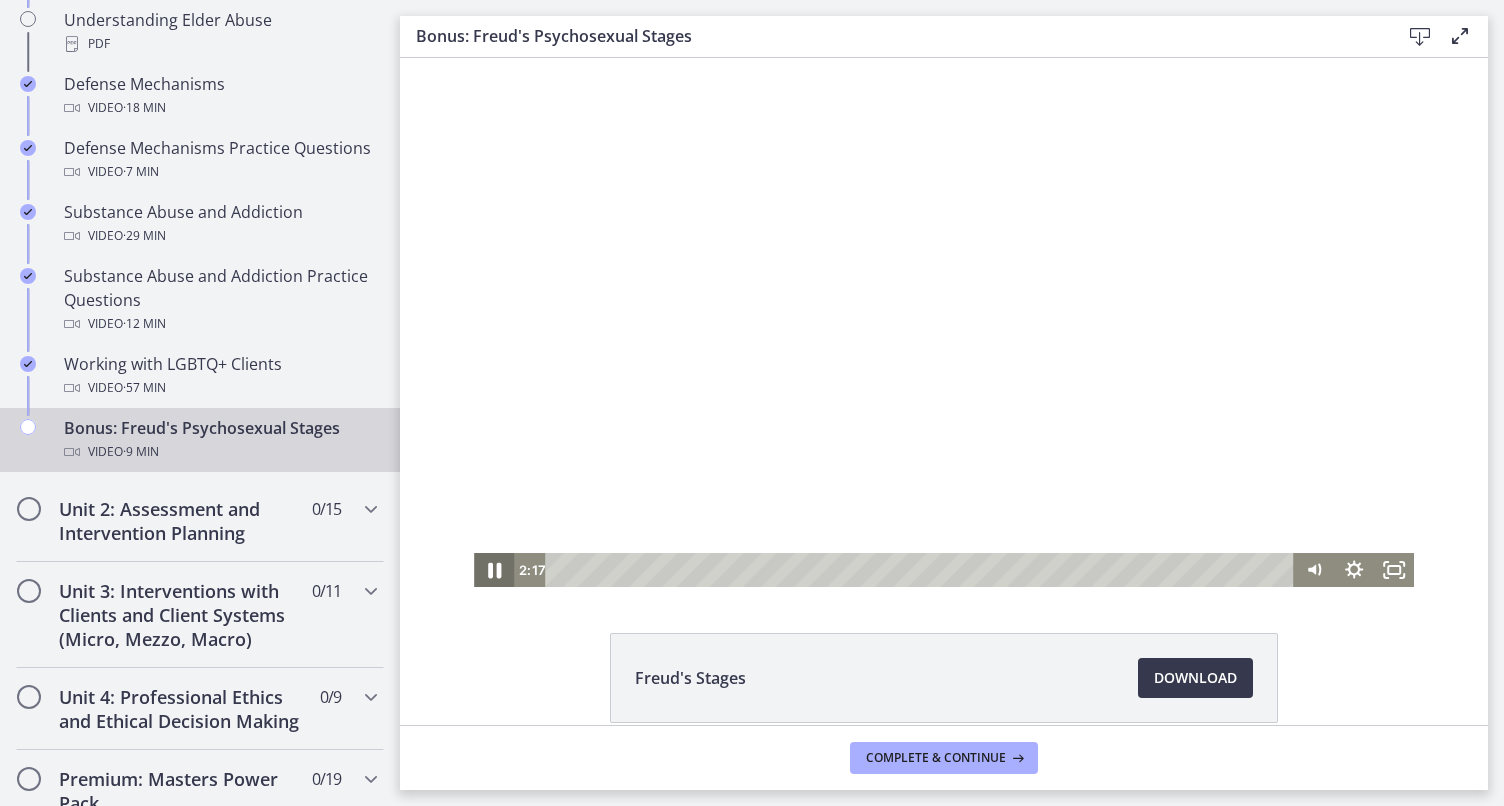 click 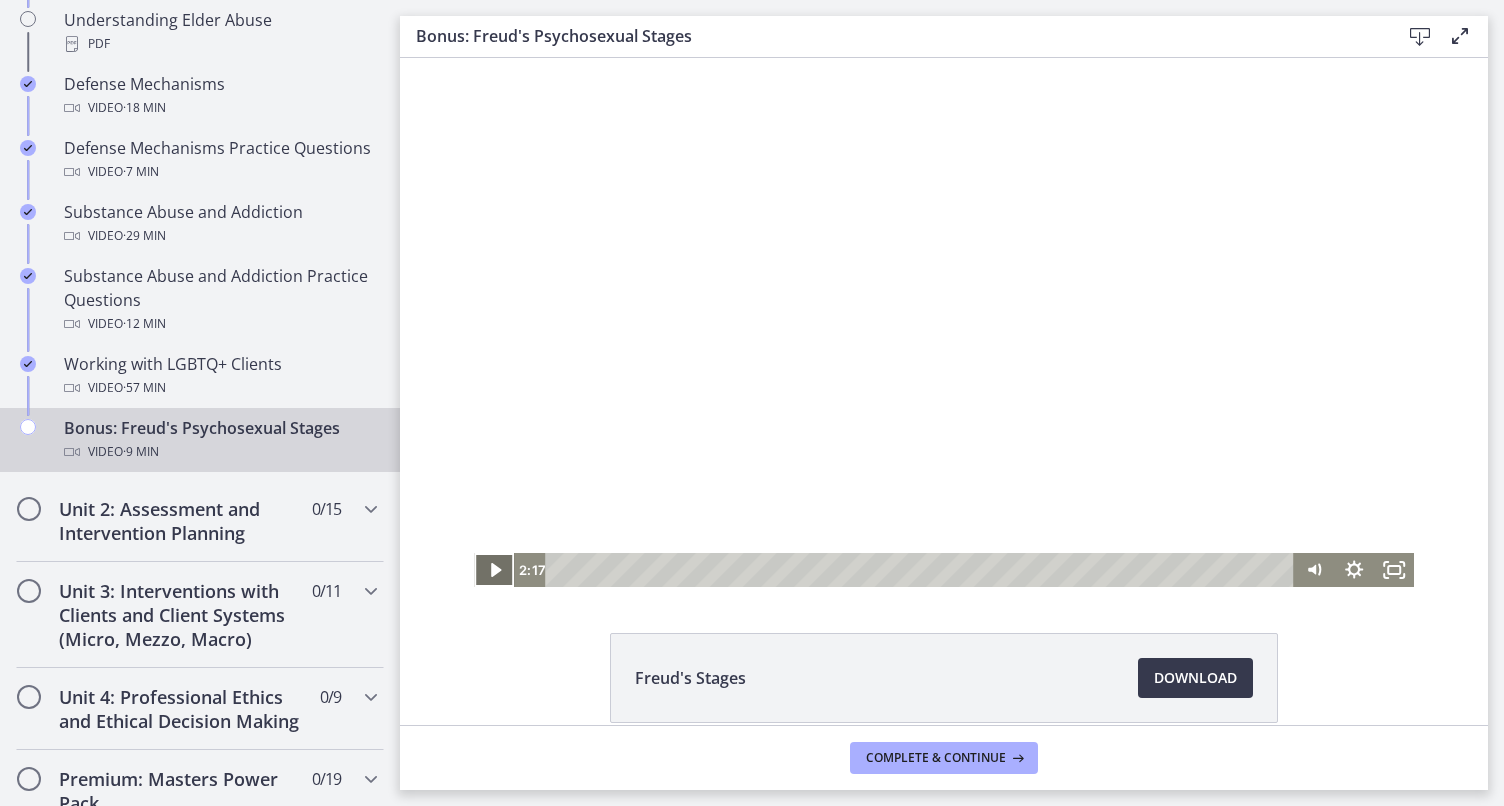 click 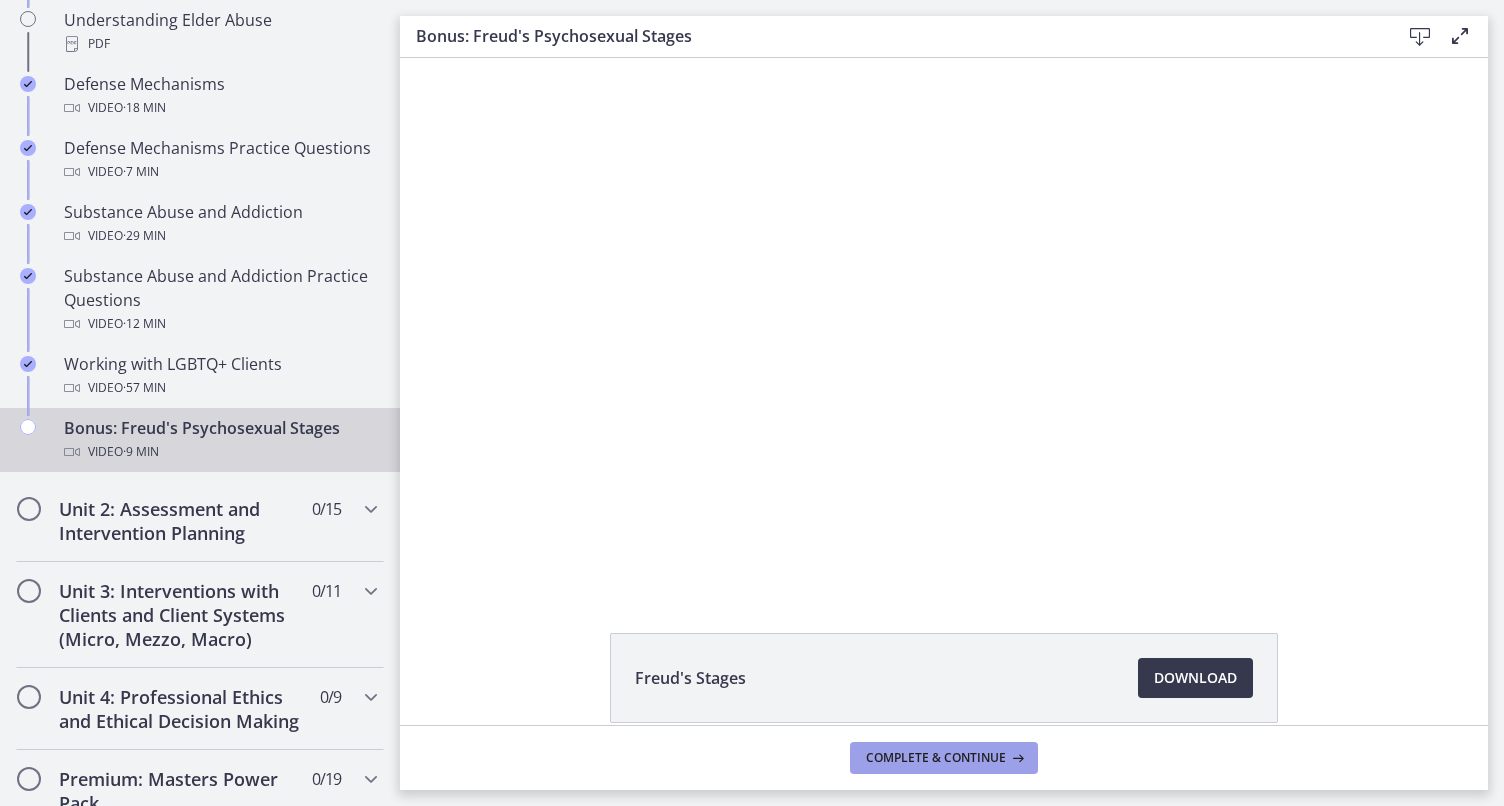 click on "Complete & continue" at bounding box center [936, 758] 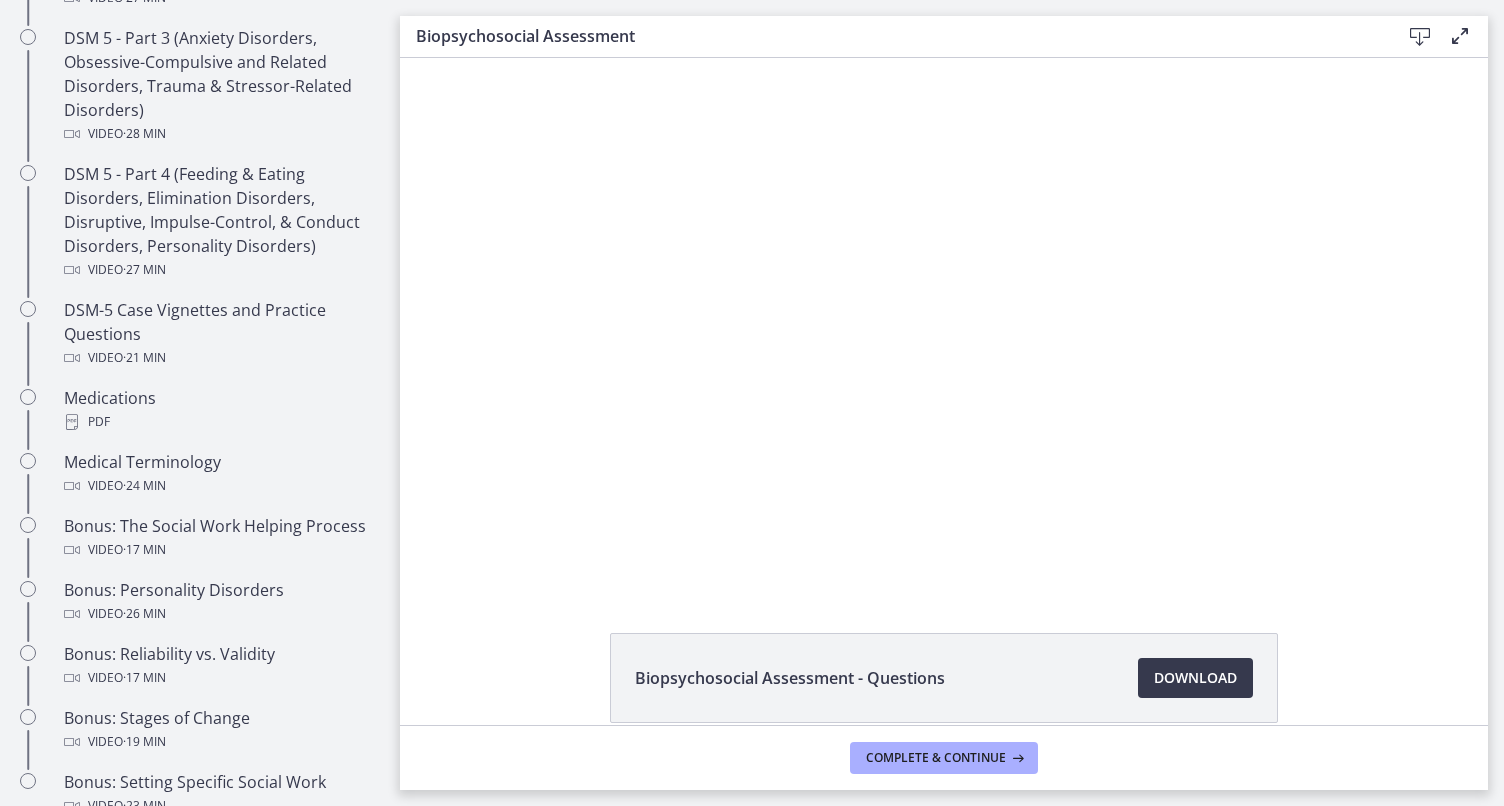 click on "DSM-5 Case Vignettes and Practice Questions
Video
·  21 min" at bounding box center [200, 334] 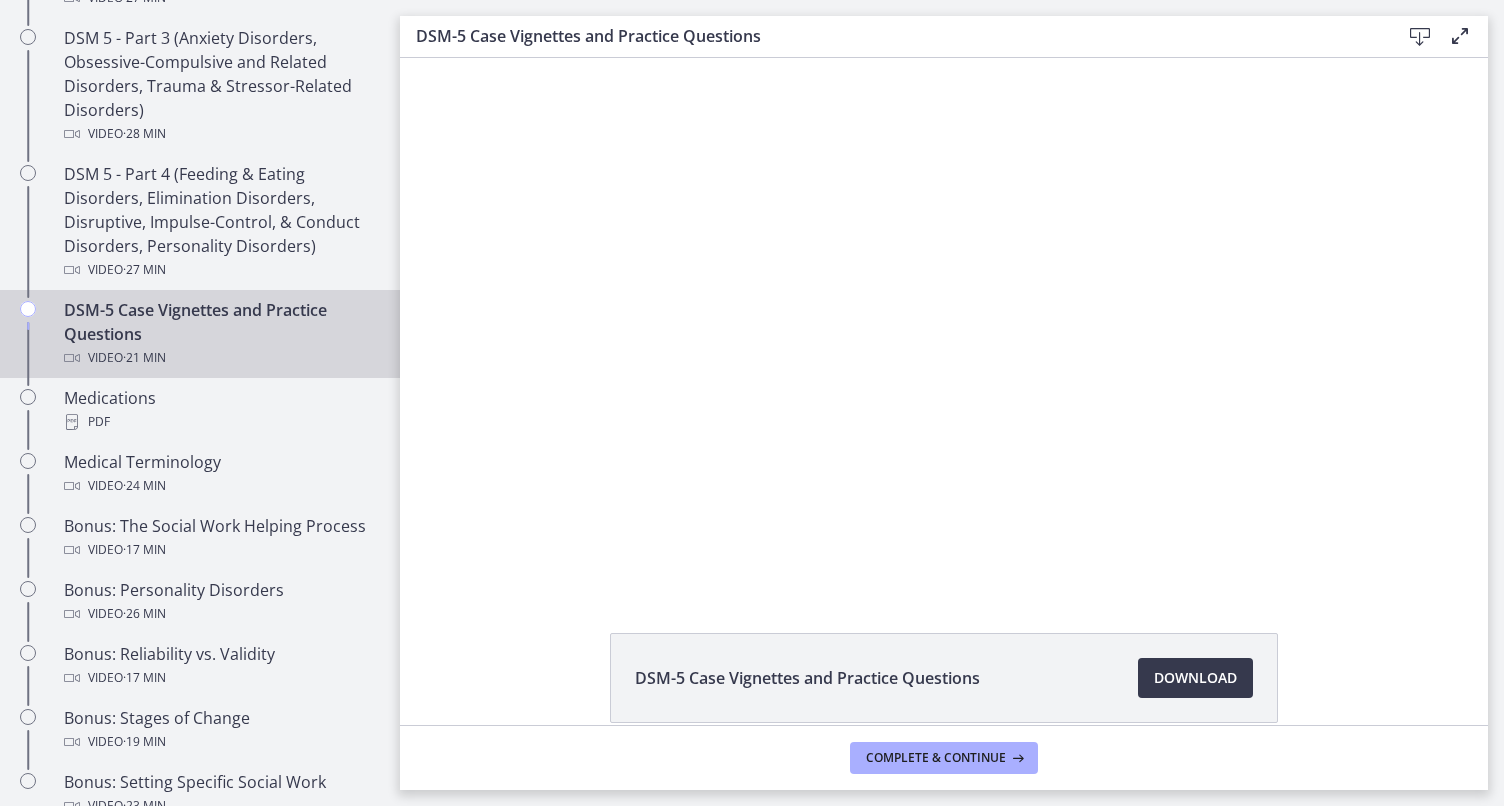 scroll, scrollTop: 0, scrollLeft: 0, axis: both 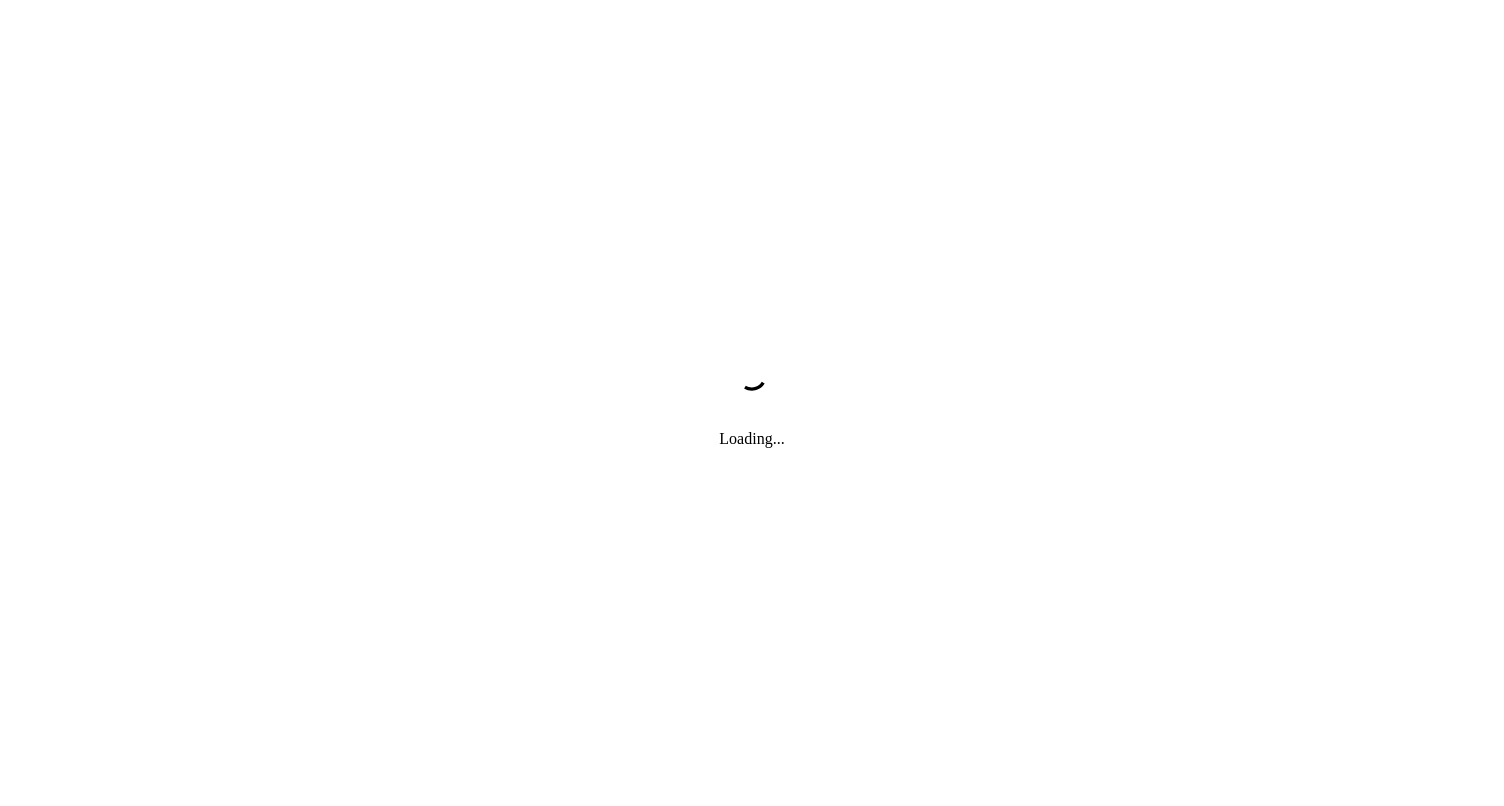 click on "Loading..." at bounding box center (752, 403) 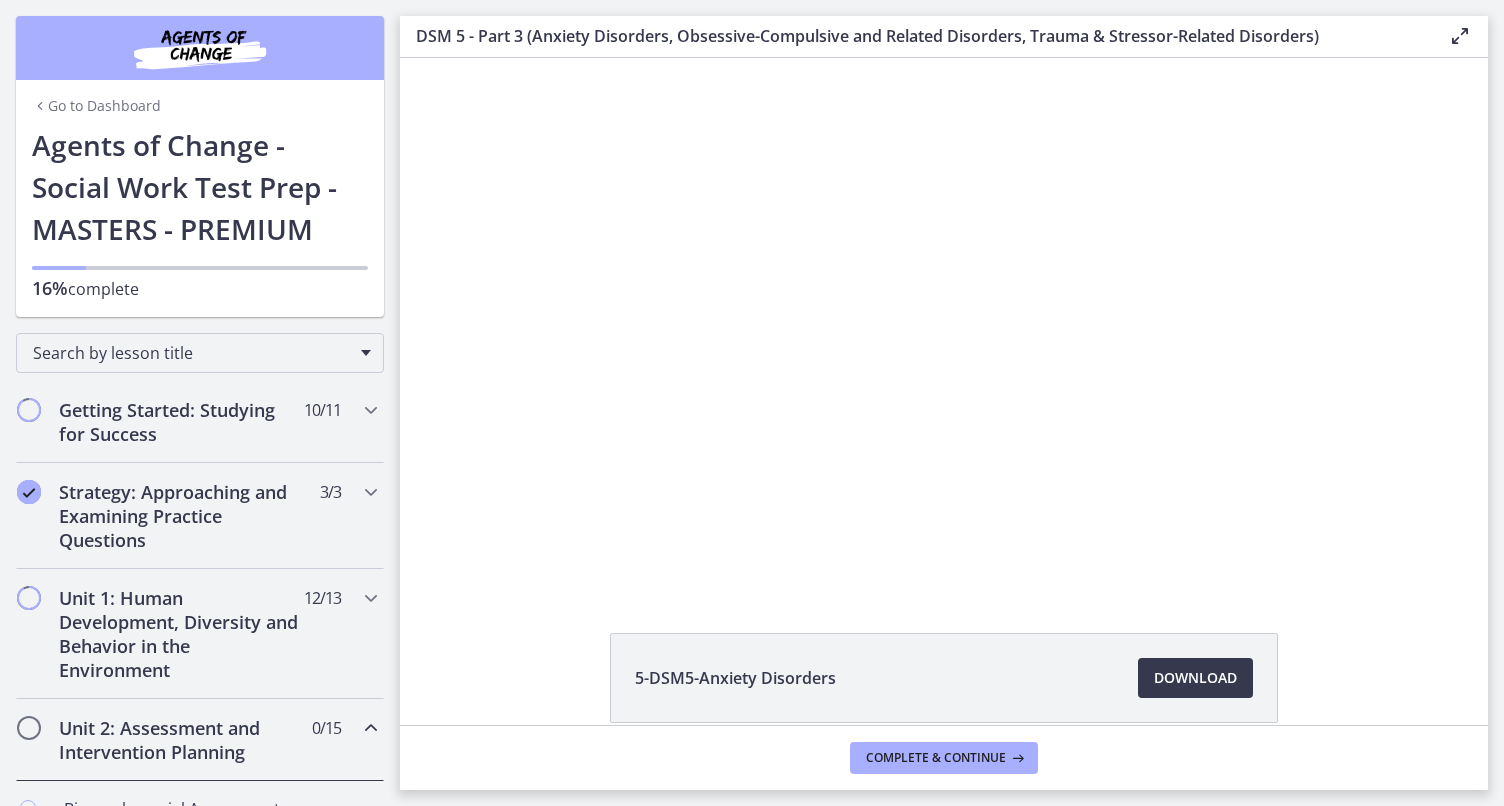 scroll, scrollTop: 0, scrollLeft: 0, axis: both 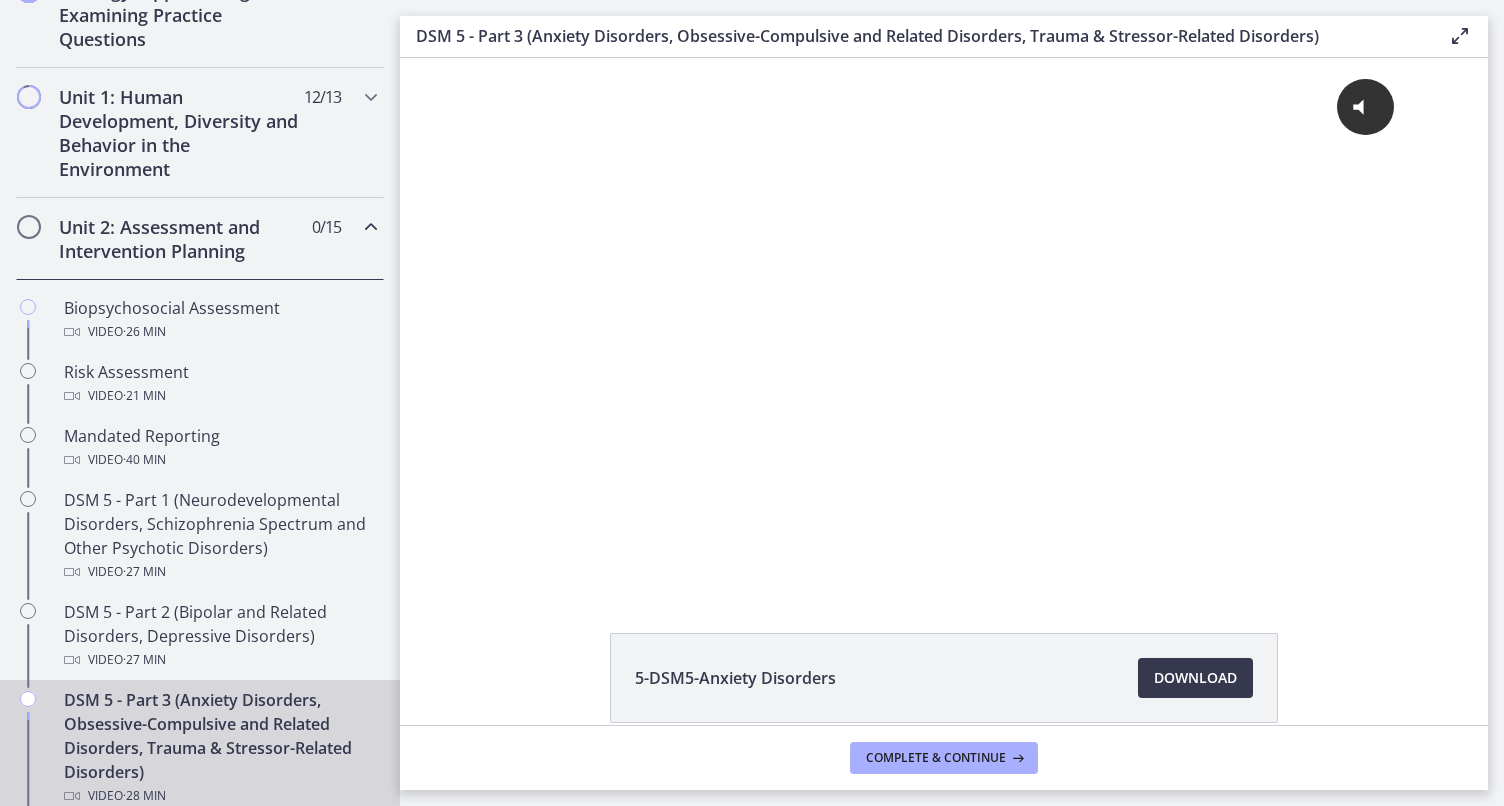 drag, startPoint x: 389, startPoint y: 280, endPoint x: 256, endPoint y: 251, distance: 136.12494 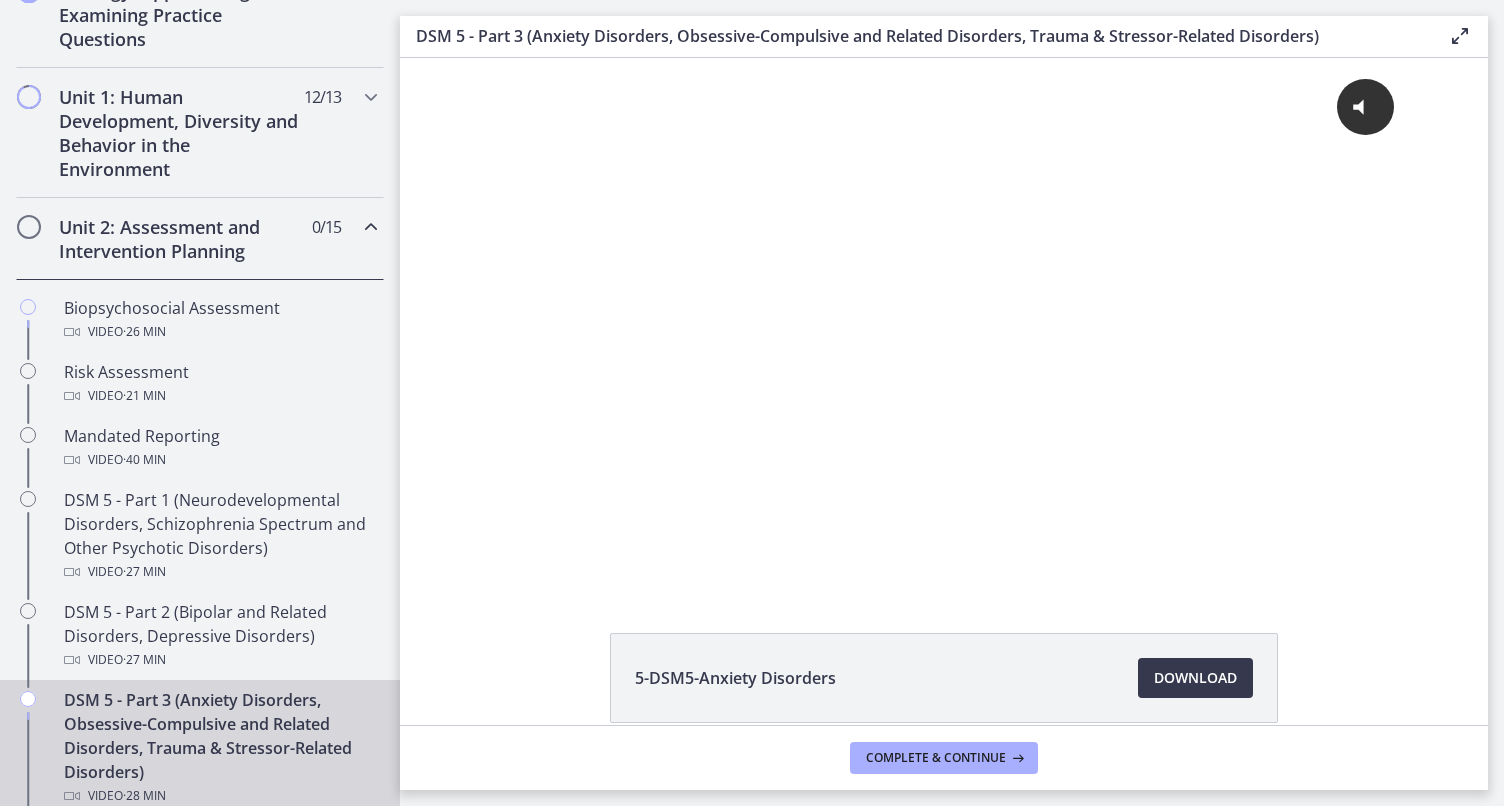 click on "Unit 2: Assessment and Intervention Planning" at bounding box center (181, 239) 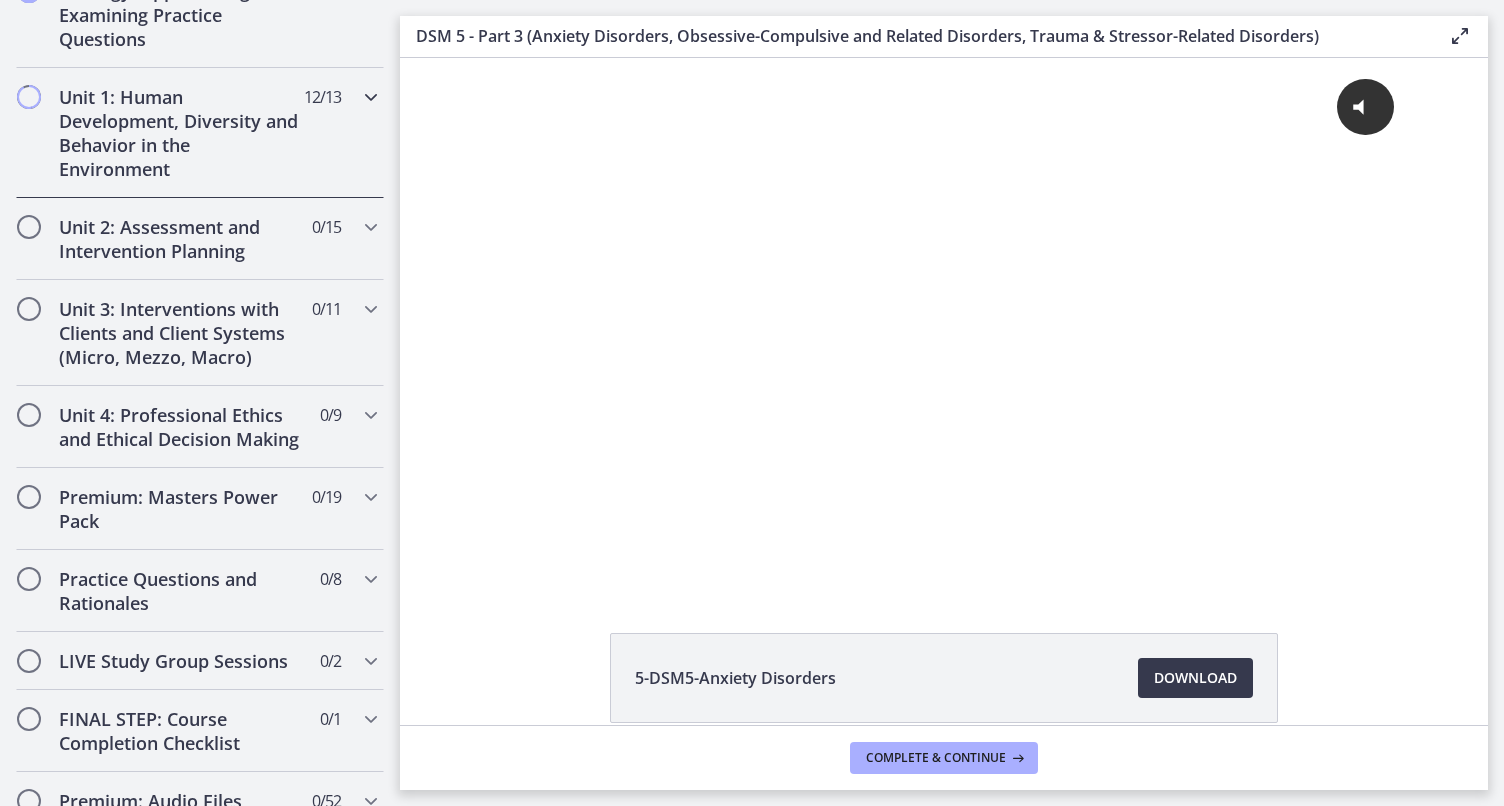 click on "Unit 1: Human Development, Diversity and Behavior in the Environment" at bounding box center (181, 133) 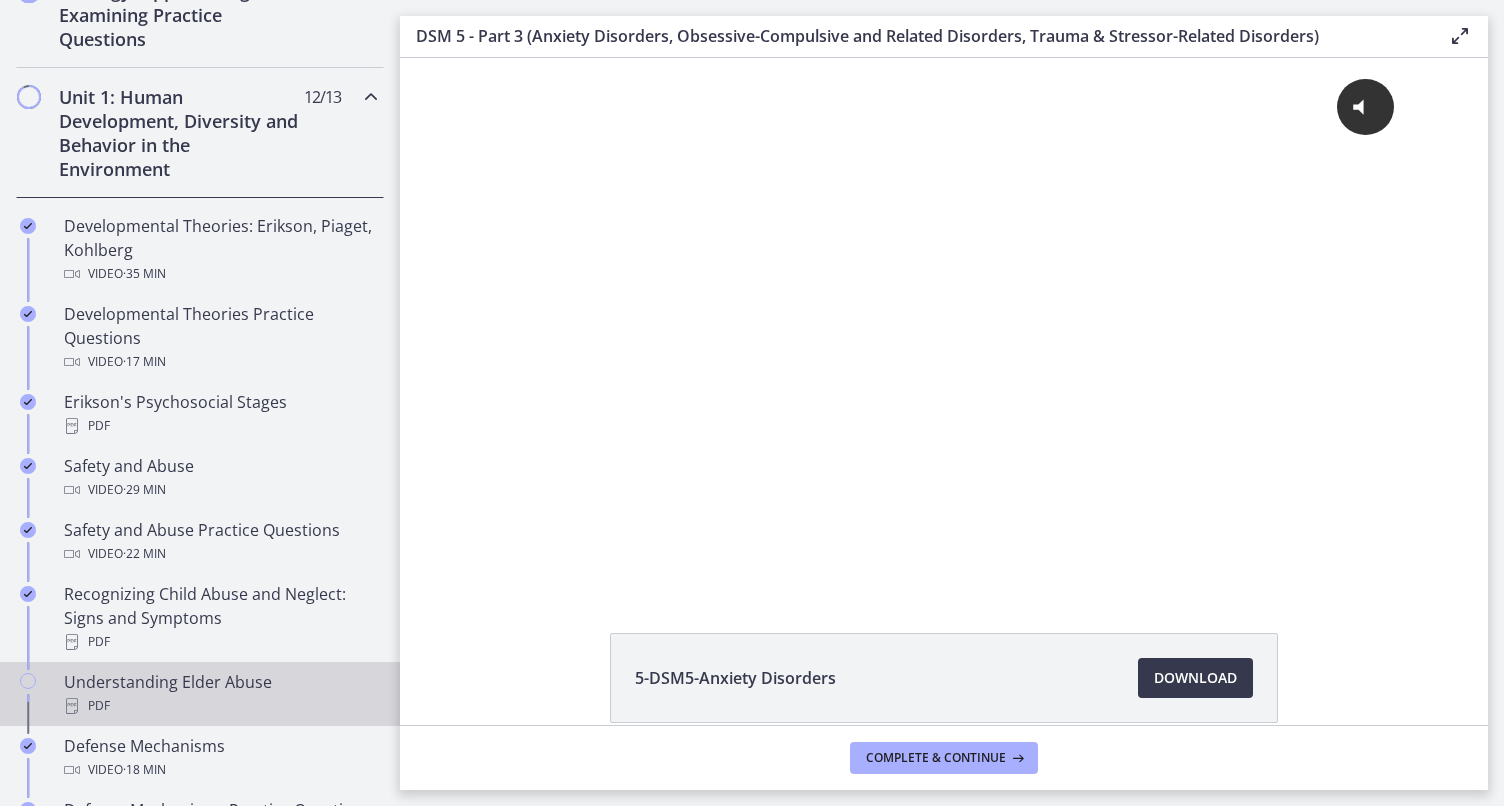 click at bounding box center [28, 681] 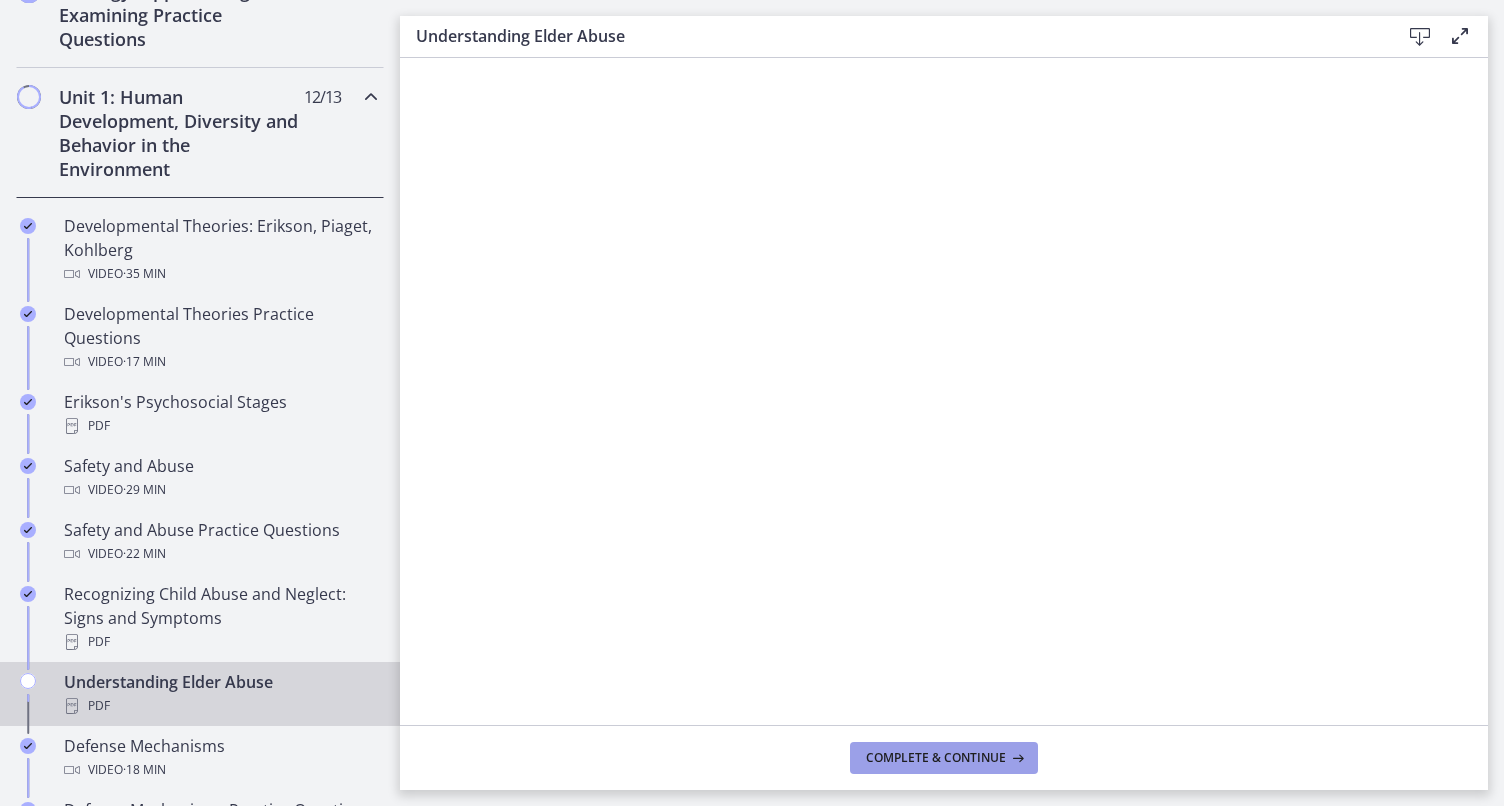 click on "Complete & continue" at bounding box center (936, 758) 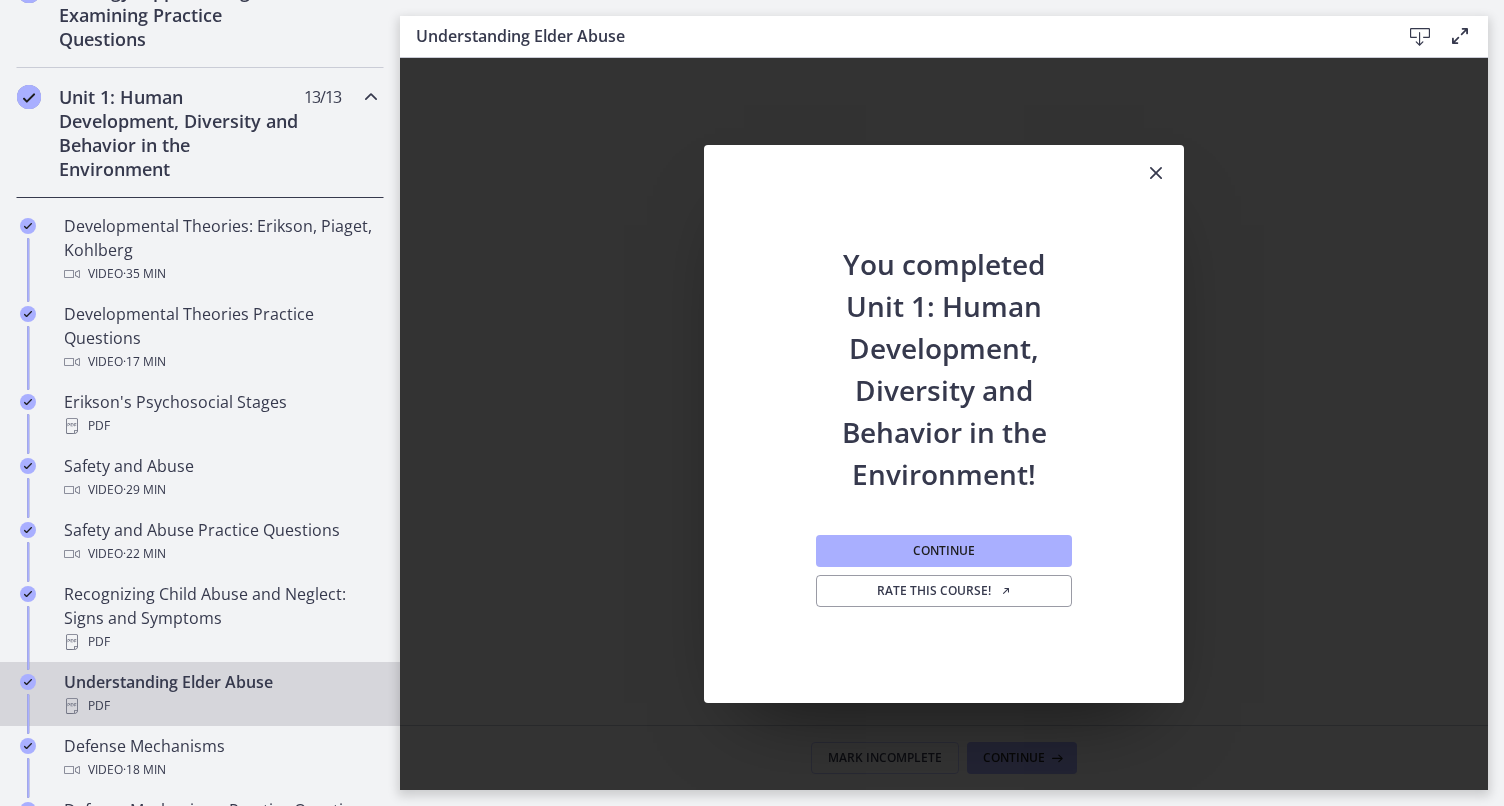 click at bounding box center [371, 97] 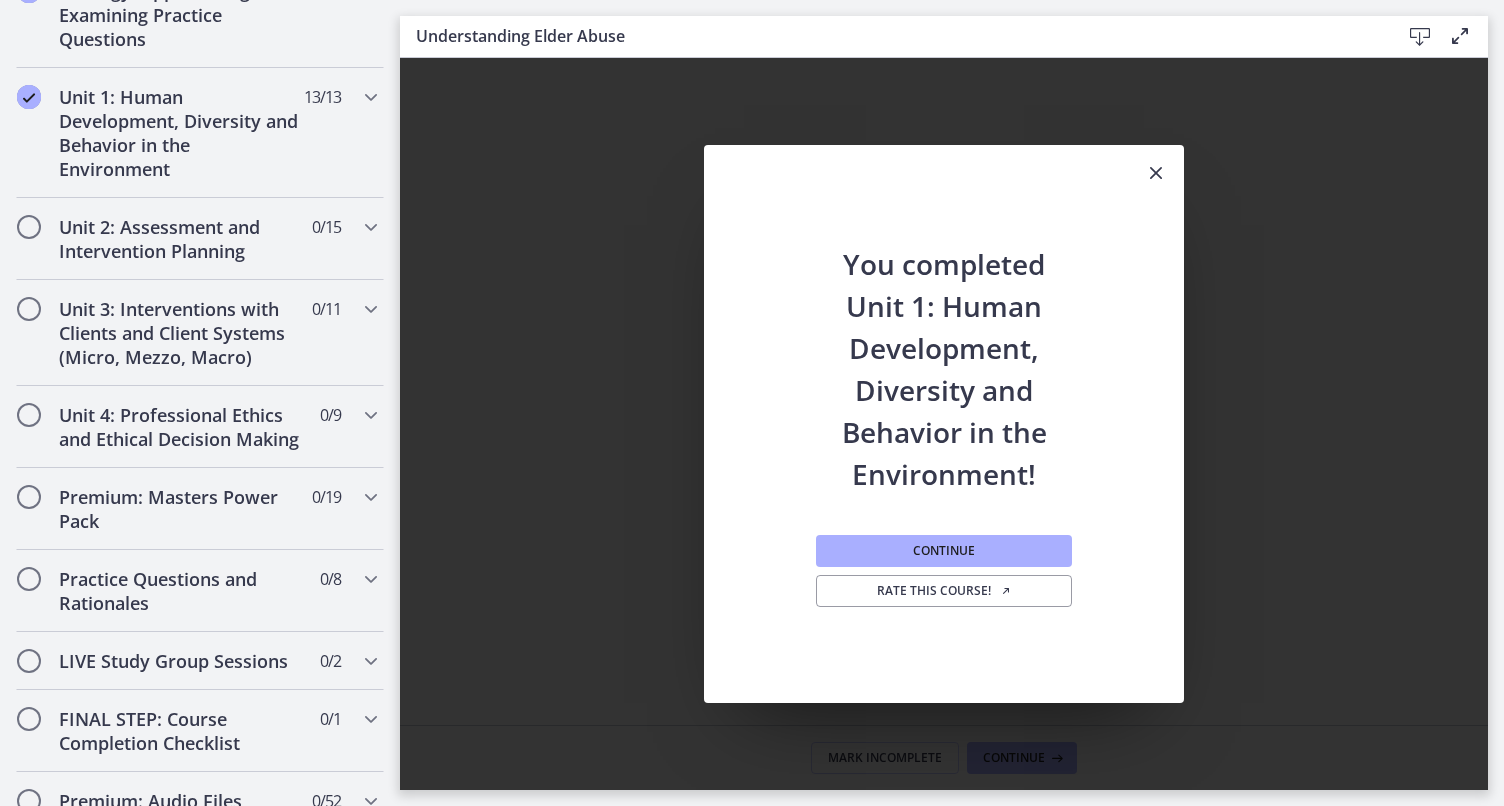 click at bounding box center [1156, 173] 